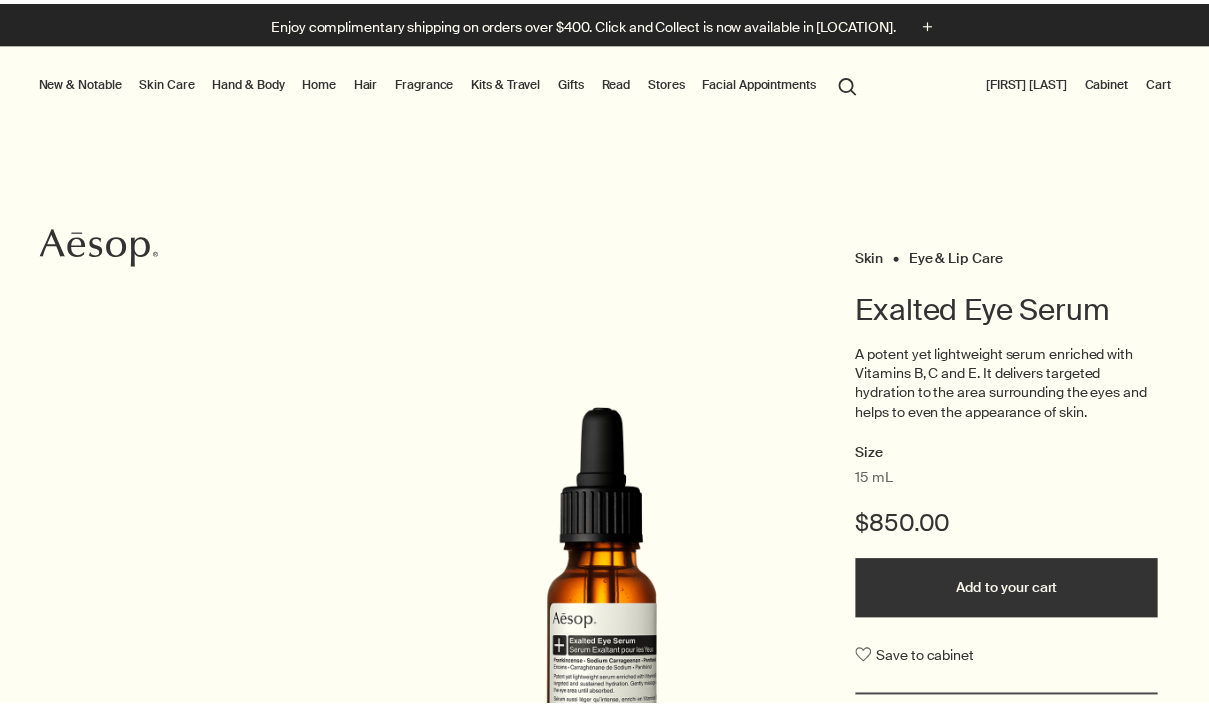 scroll, scrollTop: 0, scrollLeft: 0, axis: both 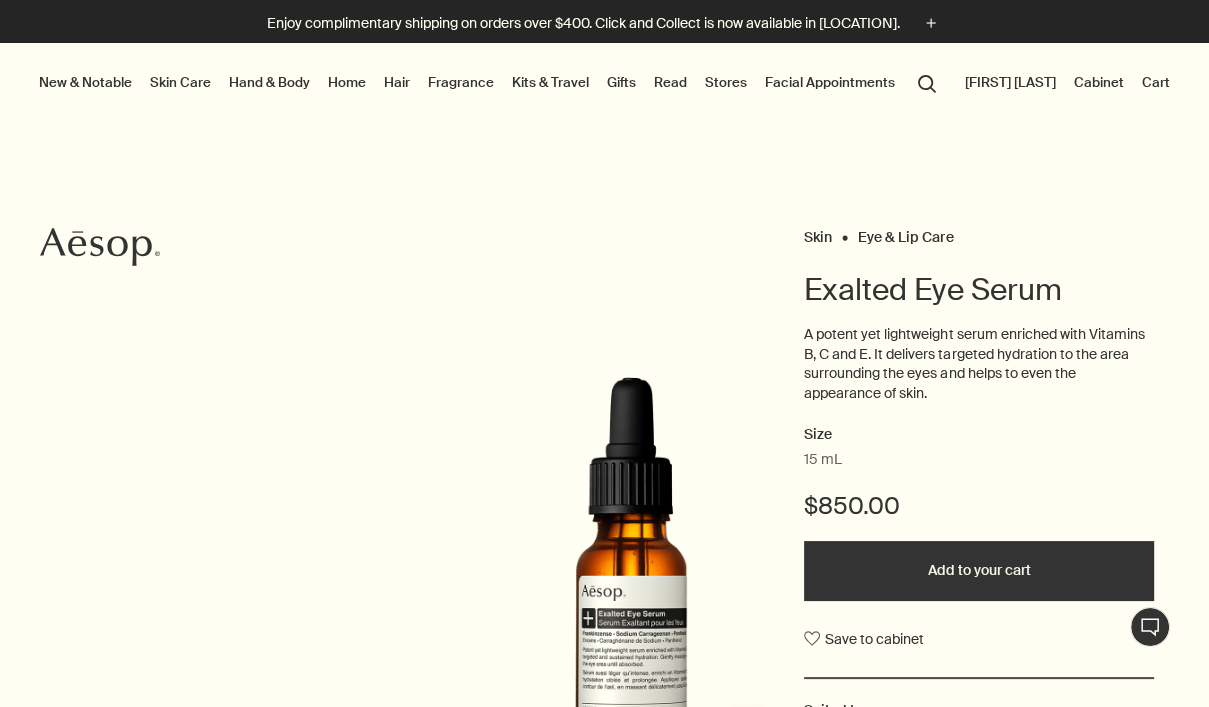 drag, startPoint x: 175, startPoint y: 440, endPoint x: 429, endPoint y: 393, distance: 258.31183 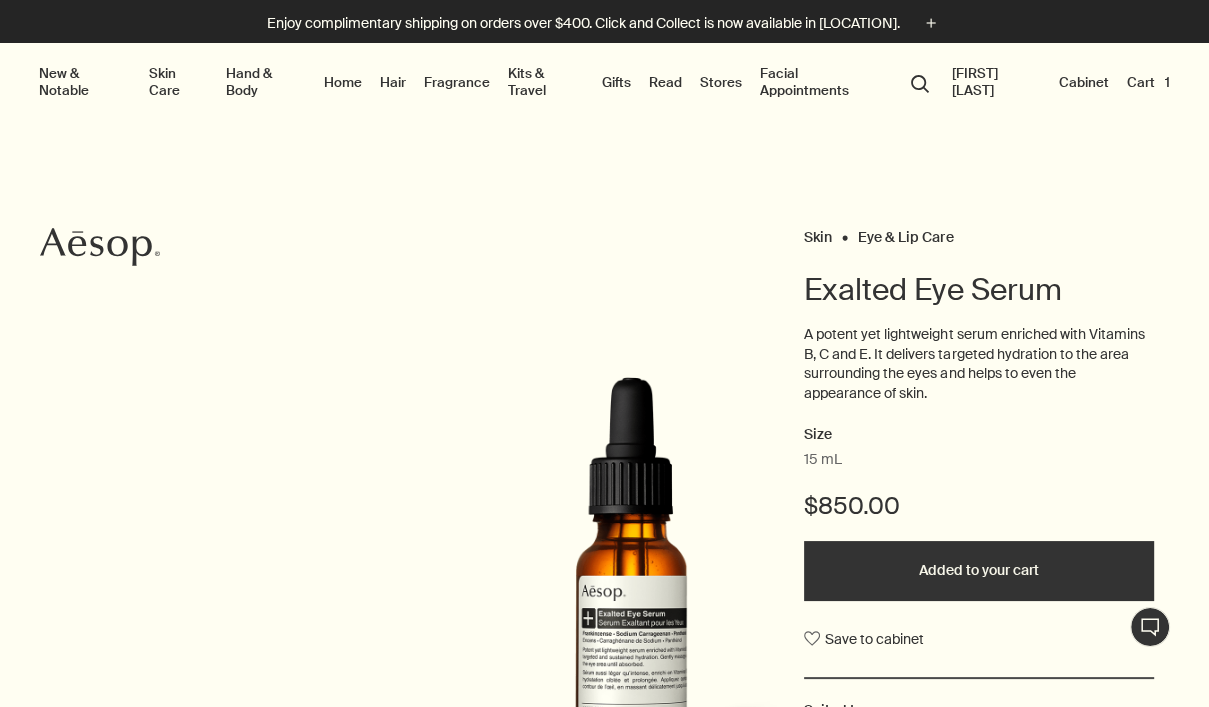 click on "Skin Eye & Lip Care Exalted Eye Serum  A potent yet lightweight serum enriched with Vitamins B, C and E. It delivers targeted hydration to the area surrounding the eyes and helps to even the appearance of skin.  Size 15 mL $850.00 Added to your cart Add to your cart Save to cabinet Suited to Sensitive, mature, dehydrated, dull or patchy skin Skin feel Hydrated, replenished, smooth with a light finish  Key Ingredients plusAndCloseWithCircle Frankincense, Sodium Carrageenan, Panthenol (Provitamin B₅) chevron chevron 1  /  3" at bounding box center (604, 585) 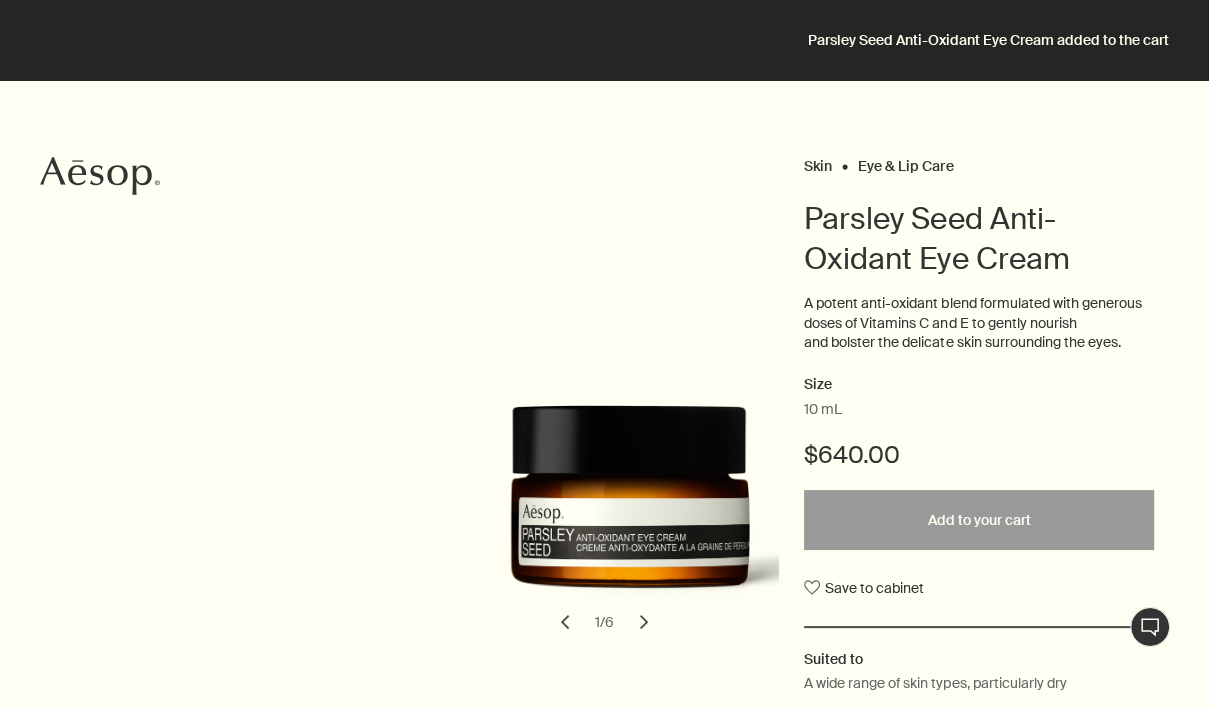 scroll, scrollTop: 0, scrollLeft: 0, axis: both 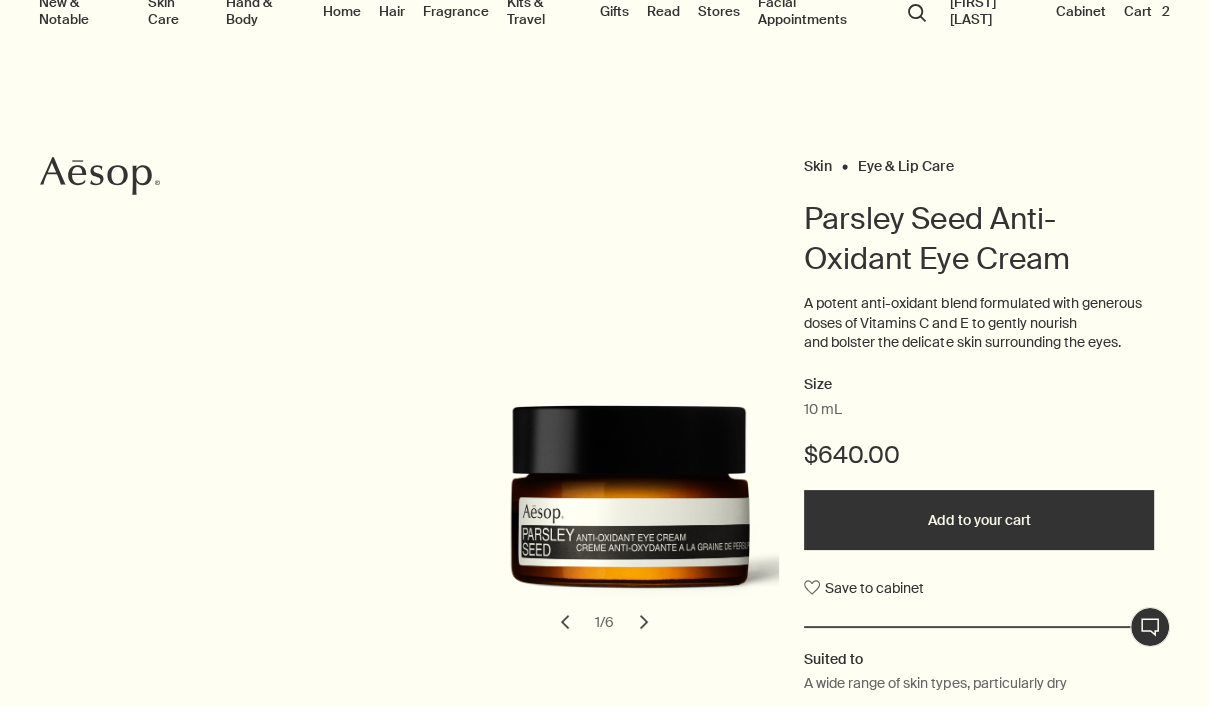 click on "Added to your cart Add to your cart" at bounding box center [979, 520] 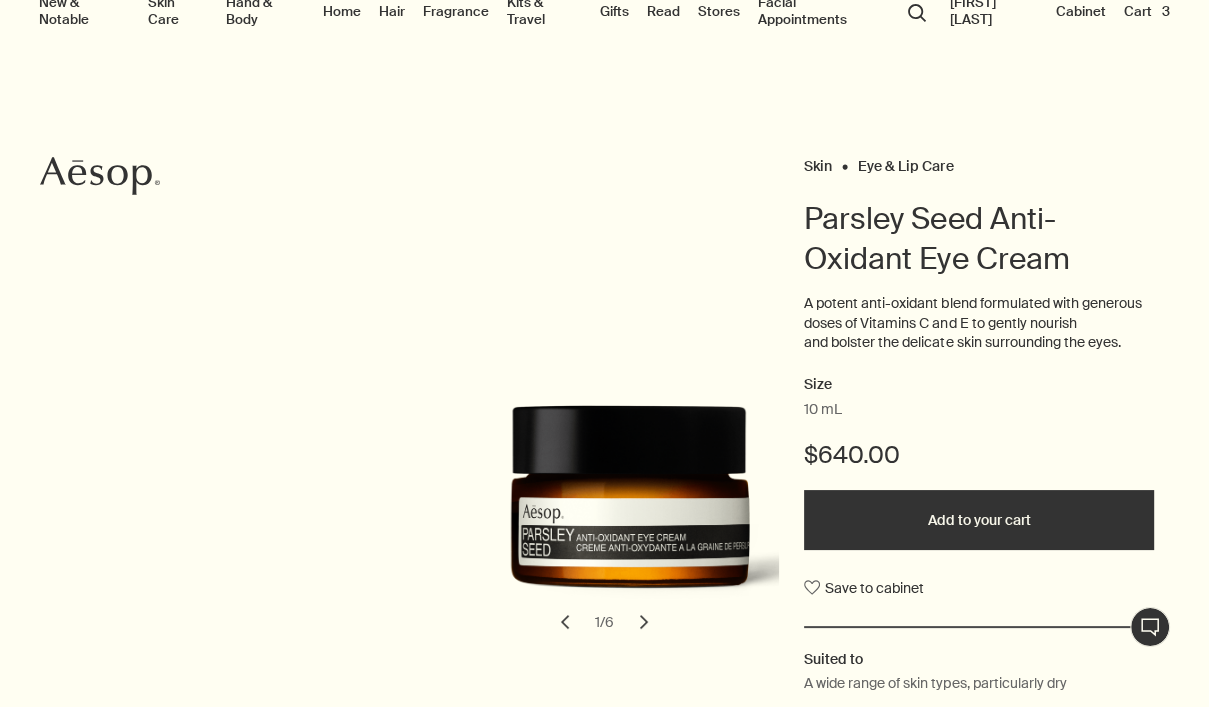 click on "Skin Eye & Lip Care Parsley Seed Anti-Oxidant Eye Cream A potent anti-oxidant blend formulated with generous doses of Vitamins C and E to gently nourish and bolster the delicate skin surrounding the eyes.
Size 10 mL $640.00 Added to your cart Add to your cart Save to cabinet Suited to A wide range of skin types, particularly dry Skin feel Nourished and hydrated with smooth finish Key ingredients plusAndCloseWithCircle Sodium Ascorbyl Phosphate (Vitamin C), Tocopherol (Vitamin E), Sodium Lactate chevron chevron 1  /  6" at bounding box center [604, 525] 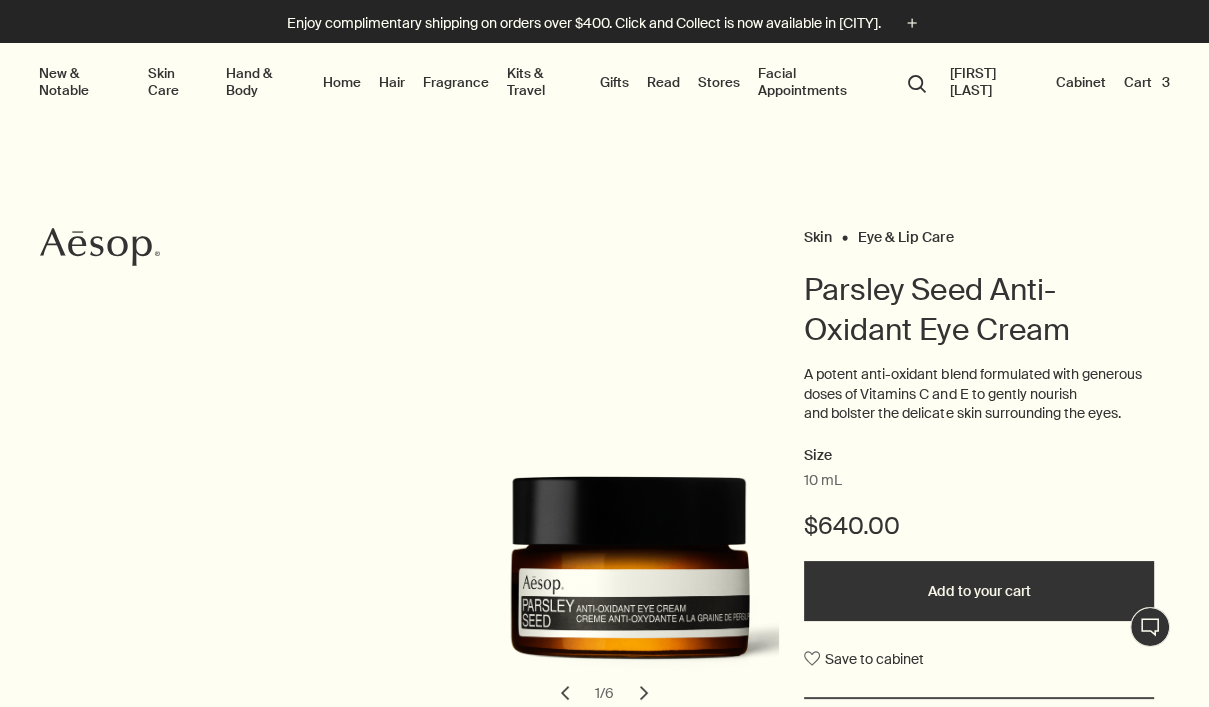 click on "Aesop" at bounding box center [100, 247] 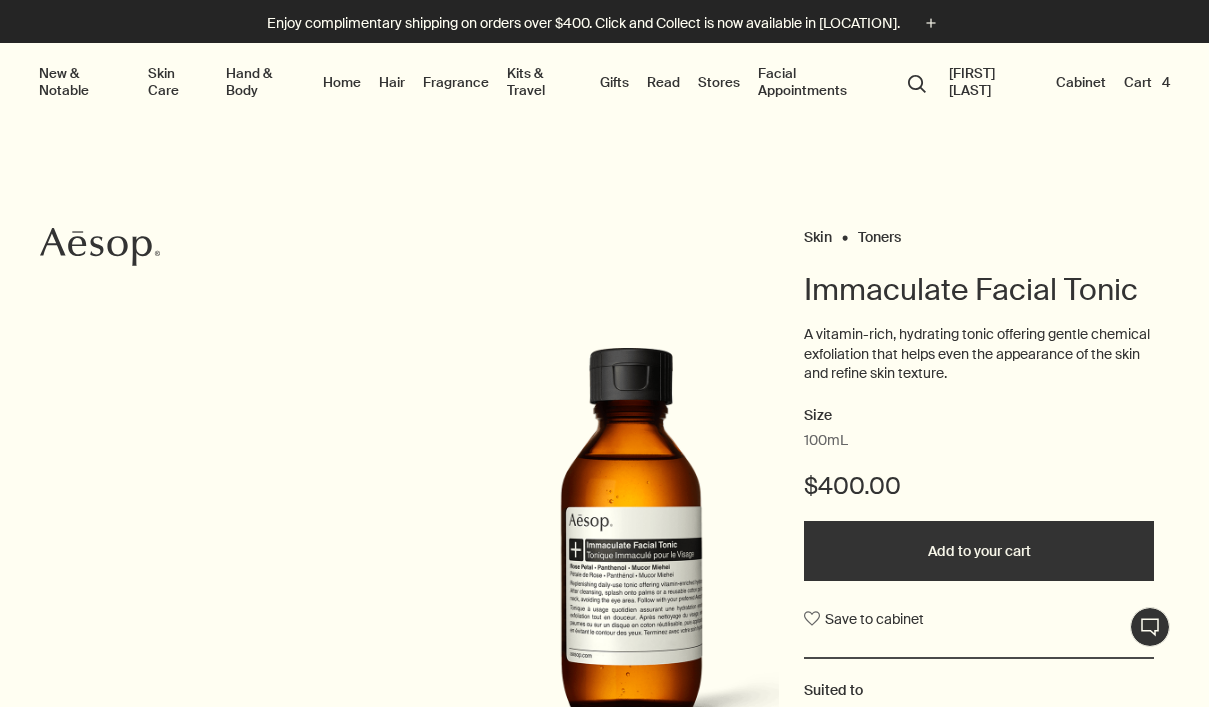 scroll, scrollTop: 0, scrollLeft: 0, axis: both 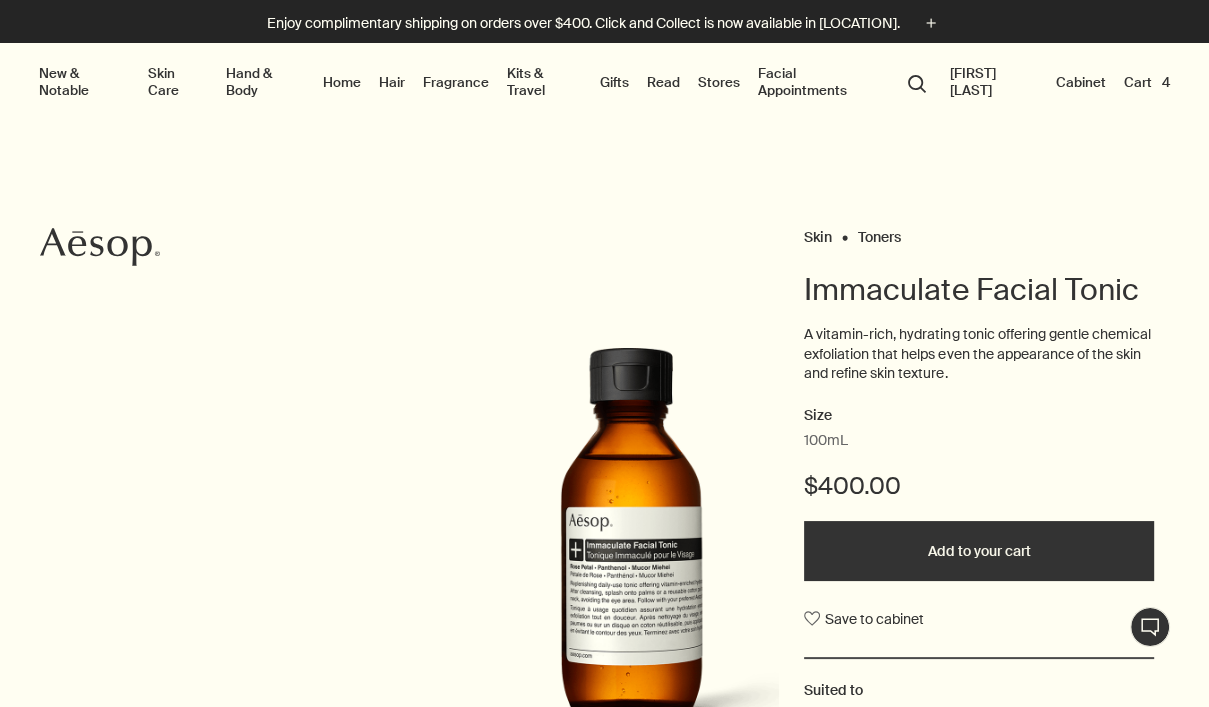 drag, startPoint x: 0, startPoint y: 0, endPoint x: 978, endPoint y: 625, distance: 1160.6503 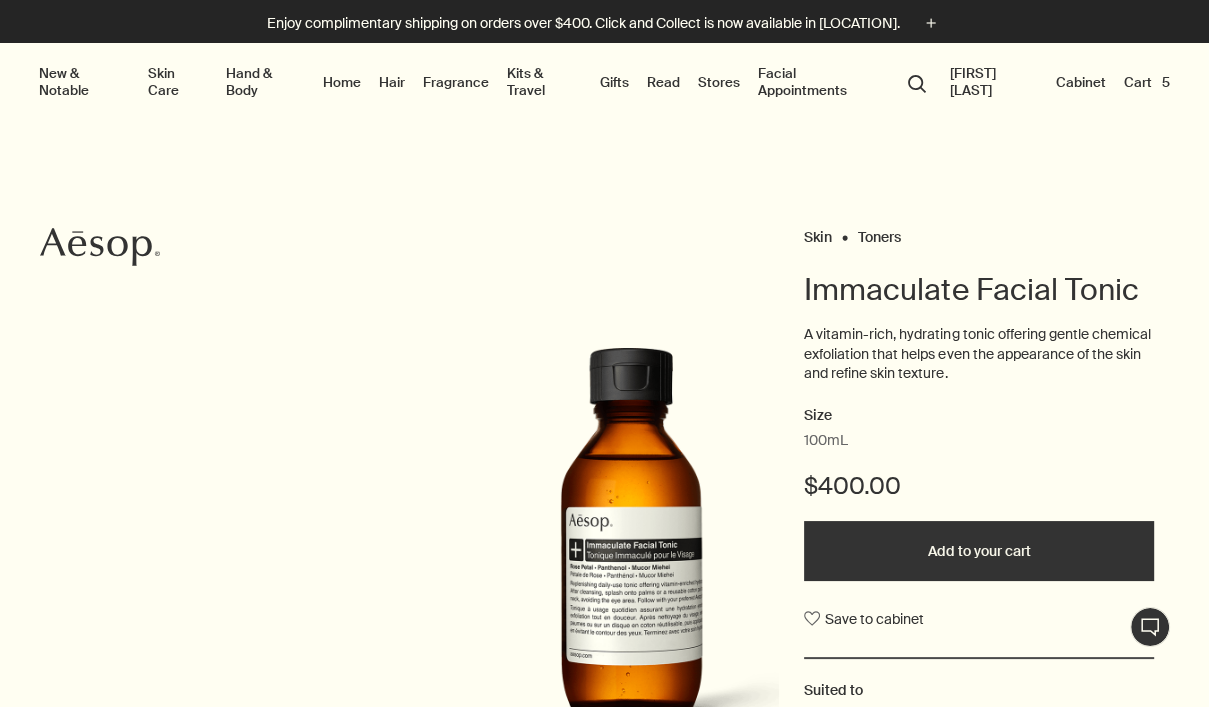 click on "Cart 5" at bounding box center [1147, 82] 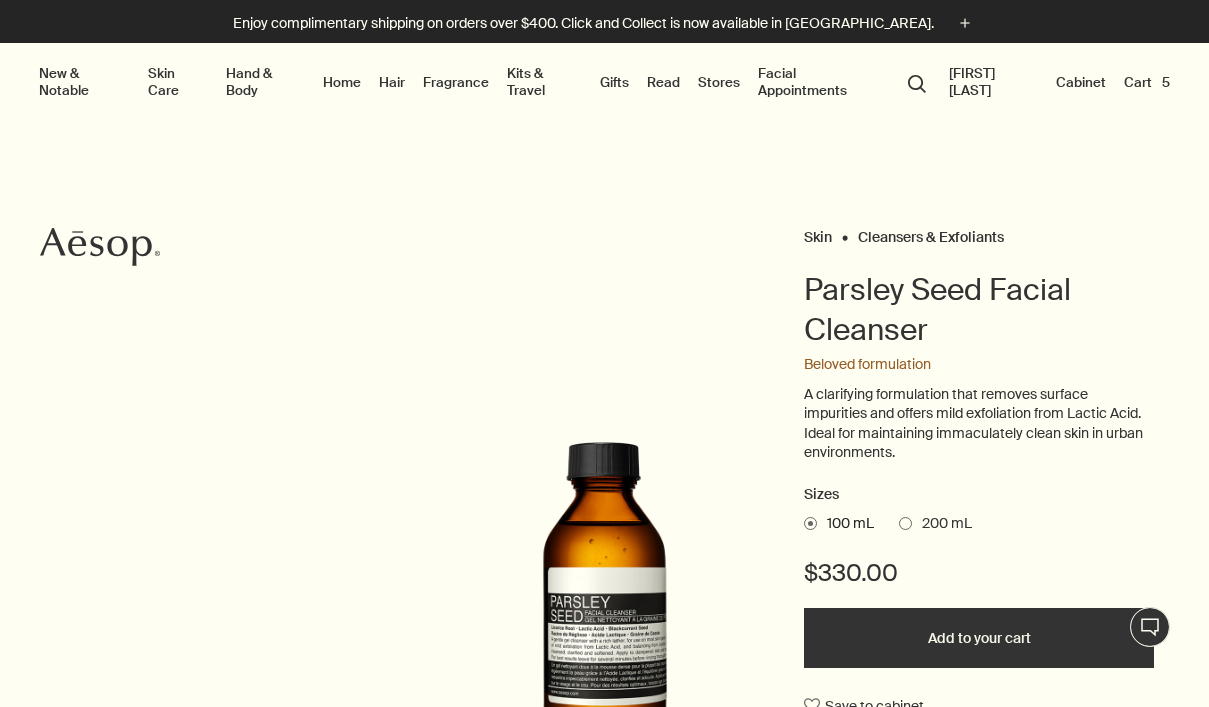 scroll, scrollTop: 0, scrollLeft: 0, axis: both 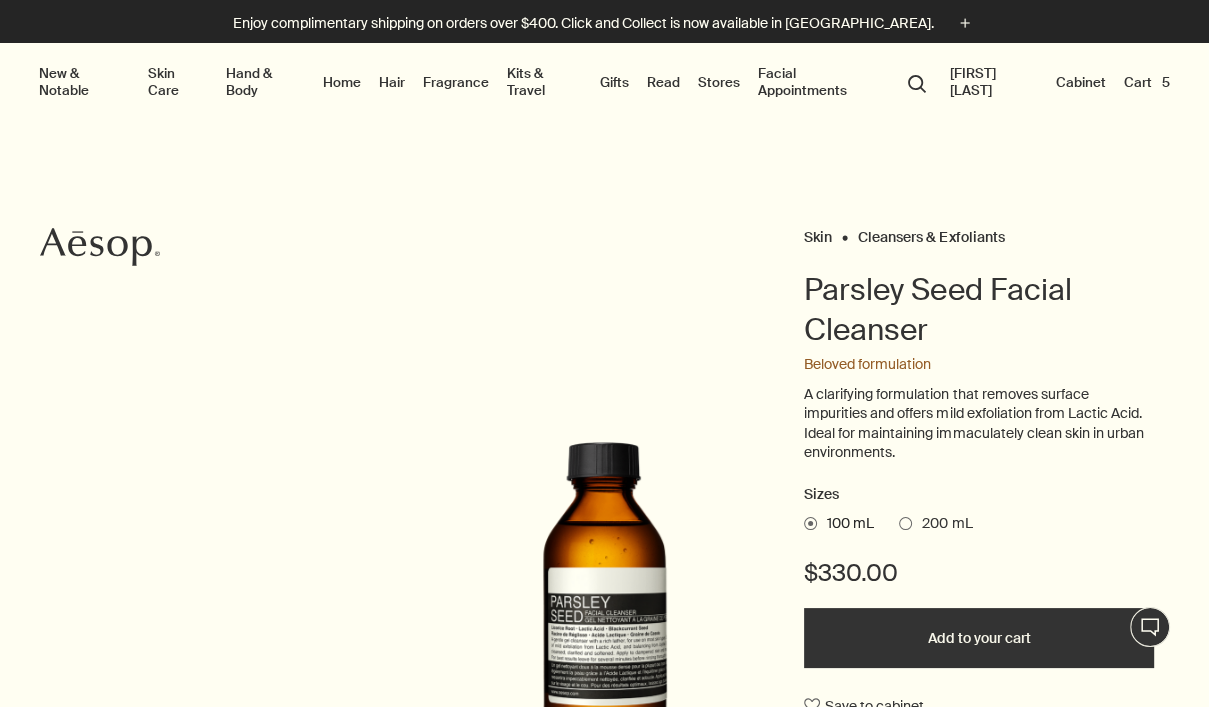 click on "200 mL" at bounding box center [942, 524] 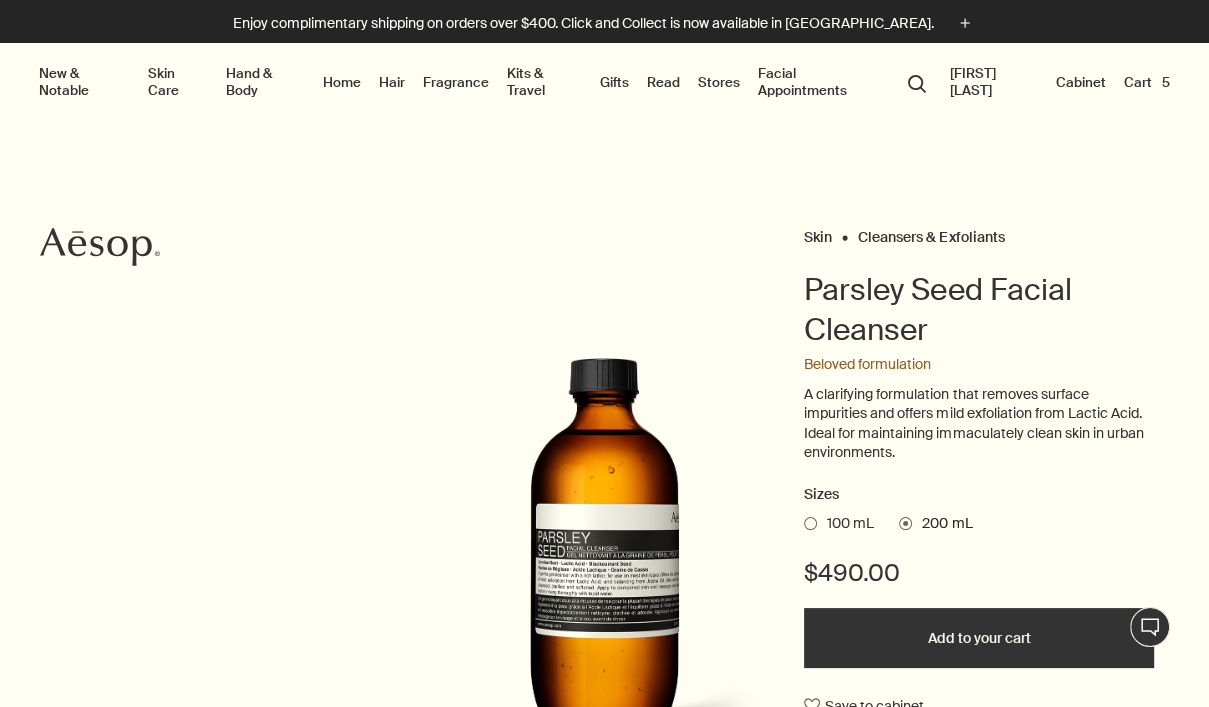 click on "Add to your cart" at bounding box center (979, 638) 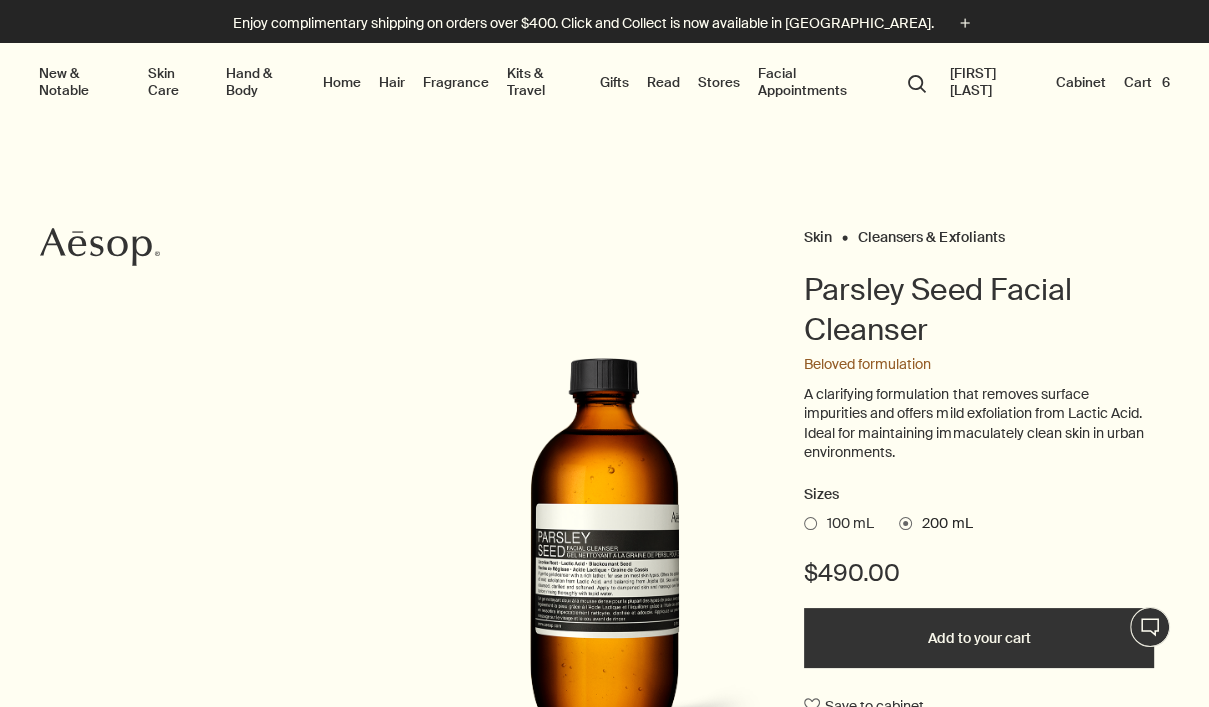 click on "Skin Cleansers & Exfoliants Parsley Seed Facial Cleanser Beloved formulation A clarifying formulation that removes surface impurities and offers mild exfoliation from Lactic Acid. Ideal for maintaining immaculately clean skin in urban environments. Sizes 100 mL 200 mL $490.00 Added to your cart Add to your cart Save to cabinet Suited to Normal, combination and troubled skin Skin feel Clarified, smooth and gently cleansed Key ingredients plusAndCloseWithCircle Licorice Root, Lactic Acid, Blackcurrant Seed Kindly note this product does not come with an accompanying pump. Thank you for your understandin" at bounding box center [604, 608] 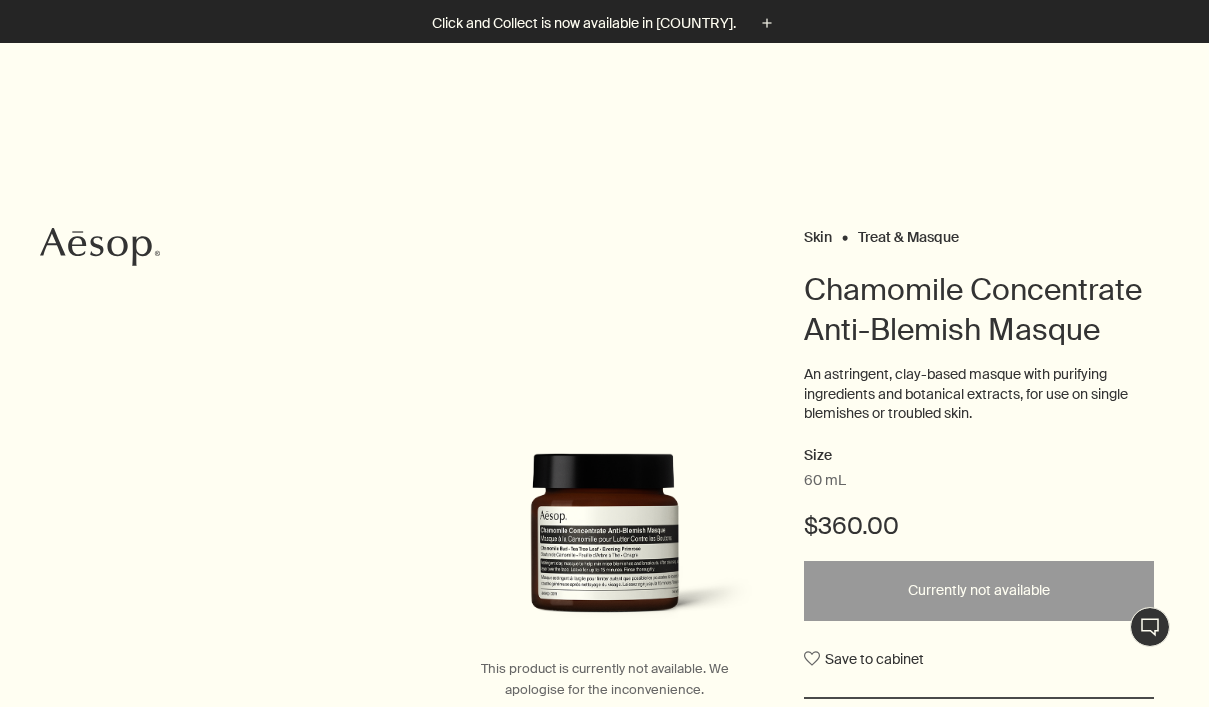 scroll, scrollTop: 227, scrollLeft: 0, axis: vertical 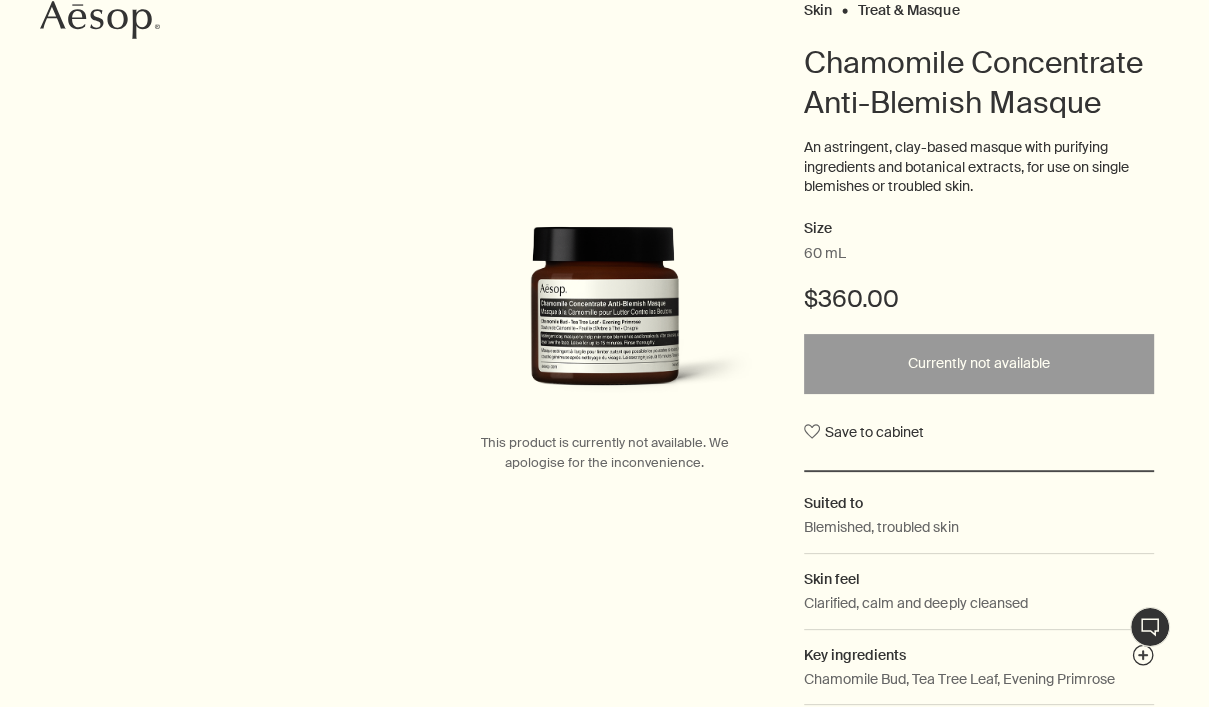 click on "Skin Treat & Masque Chamomile Concentrate Anti-Blemish Masque An astringent, clay-based masque with purifying ingredients and botanical extracts, for use on single blemishes or troubled skin. Size 60 mL $360.00 Currently not available Save to cabinet Suited to Blemished, troubled skin Skin feel Clarified, calm and deeply cleansed Key ingredients plusAndCloseWithCircle Chamomile Bud, Tea Tree Leaf, Evening Primrose This product is currently not available. We apologise for the inconvenience." at bounding box center [604, 357] 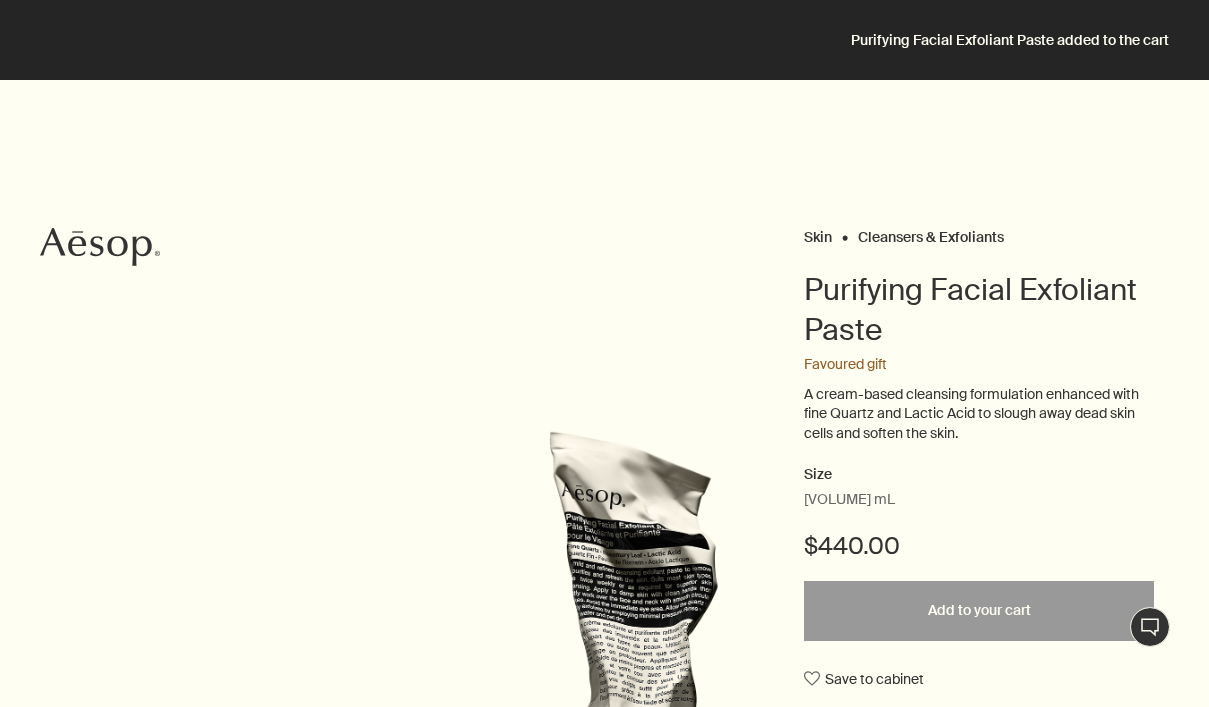 scroll, scrollTop: 224, scrollLeft: 0, axis: vertical 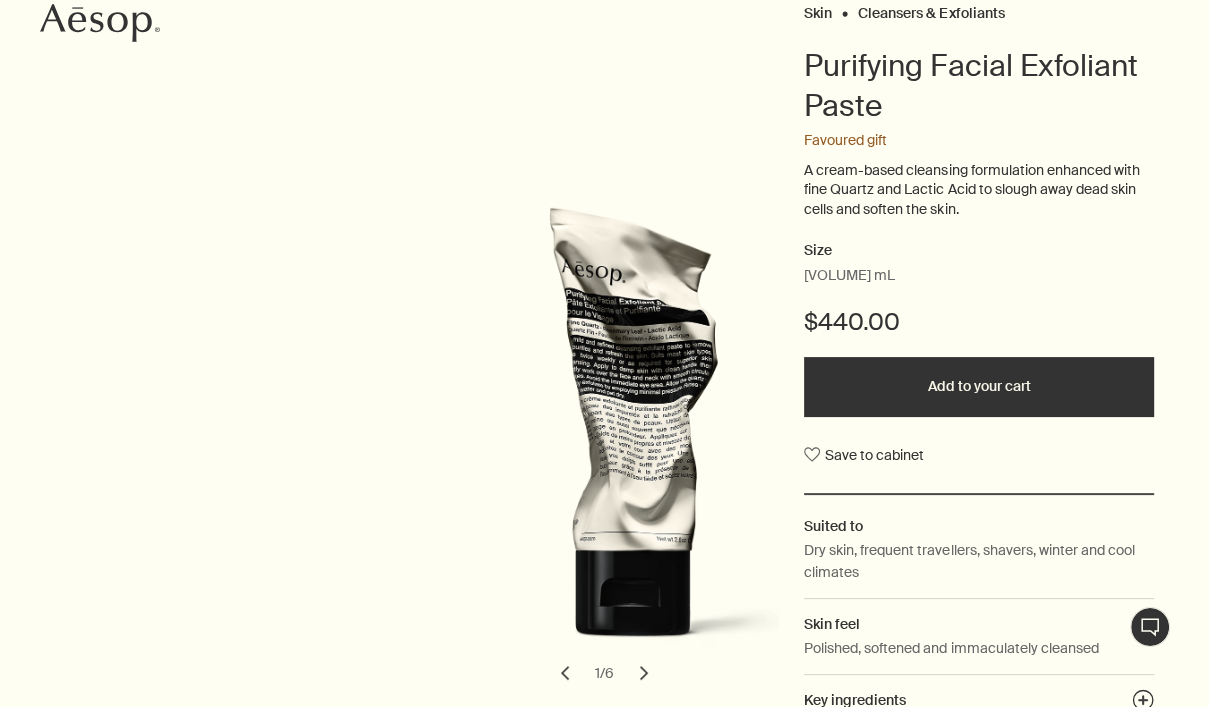 click on "Skin Cleansers & Exfoliants Purifying Facial Exfoliant Paste Favoured gift A cream-based cleansing formulation enhanced with fine Quartz and Lactic Acid to slough away dead skin cells and soften the skin.
Size 75 mL $440.00 Added to your cart Add to your cart Save to cabinet Suited to Dry skin, frequent travellers, shavers, winter and cool climates Skin feel Polished, softened and immaculately cleansed Key ingredients plusAndCloseWithCircle Fine Quartz, Rosemary Leaf, Lactic Acid Works well with Purifying Facial Cream Cleanser chevron chevron 1  /  6" at bounding box center (604, 450) 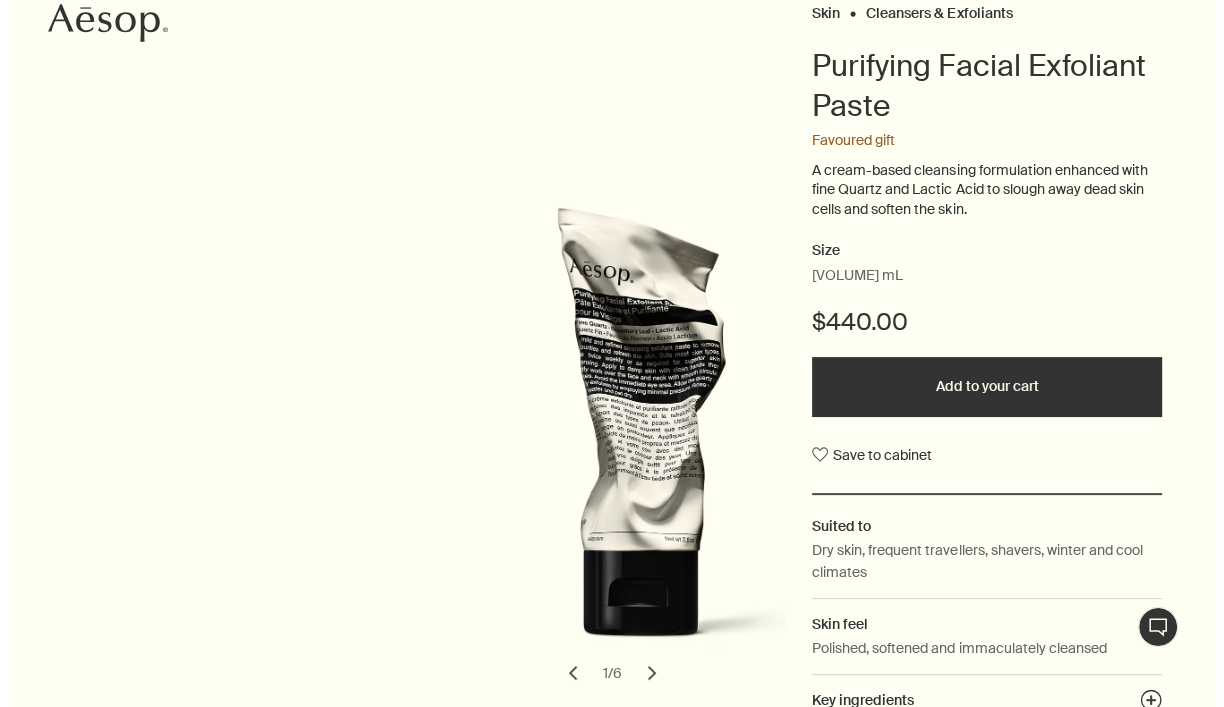 scroll, scrollTop: 0, scrollLeft: 0, axis: both 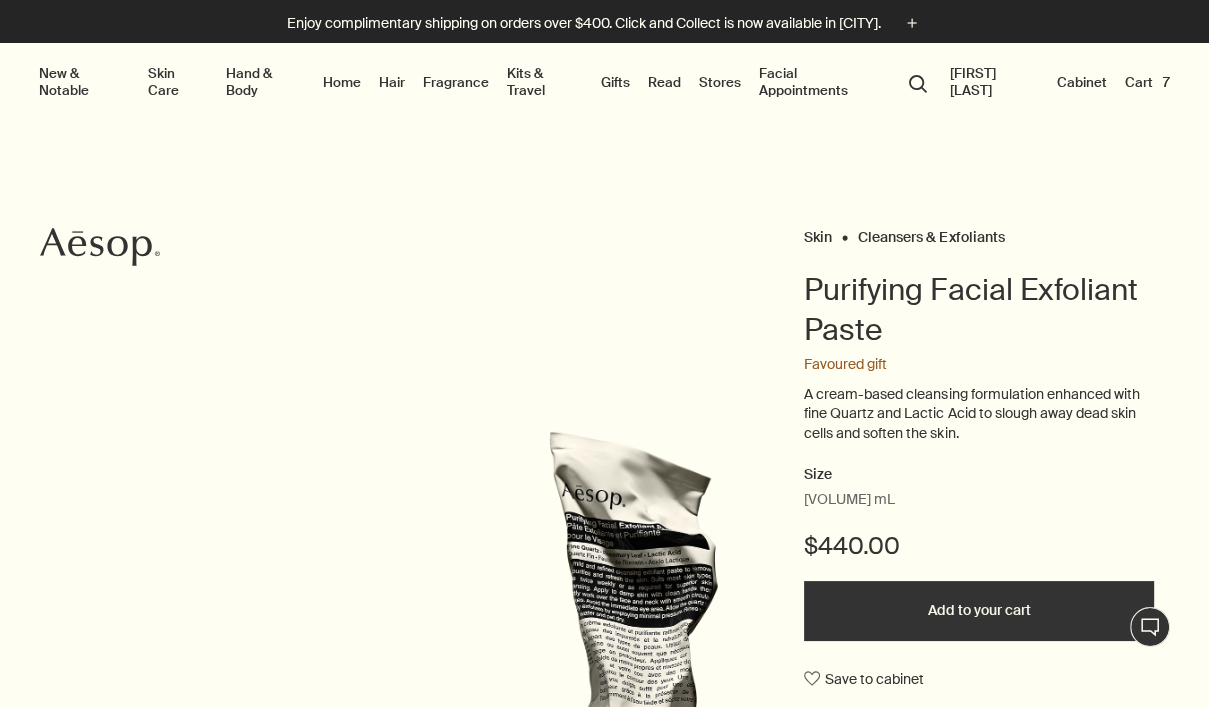 click on "Cart 7" at bounding box center [1147, 82] 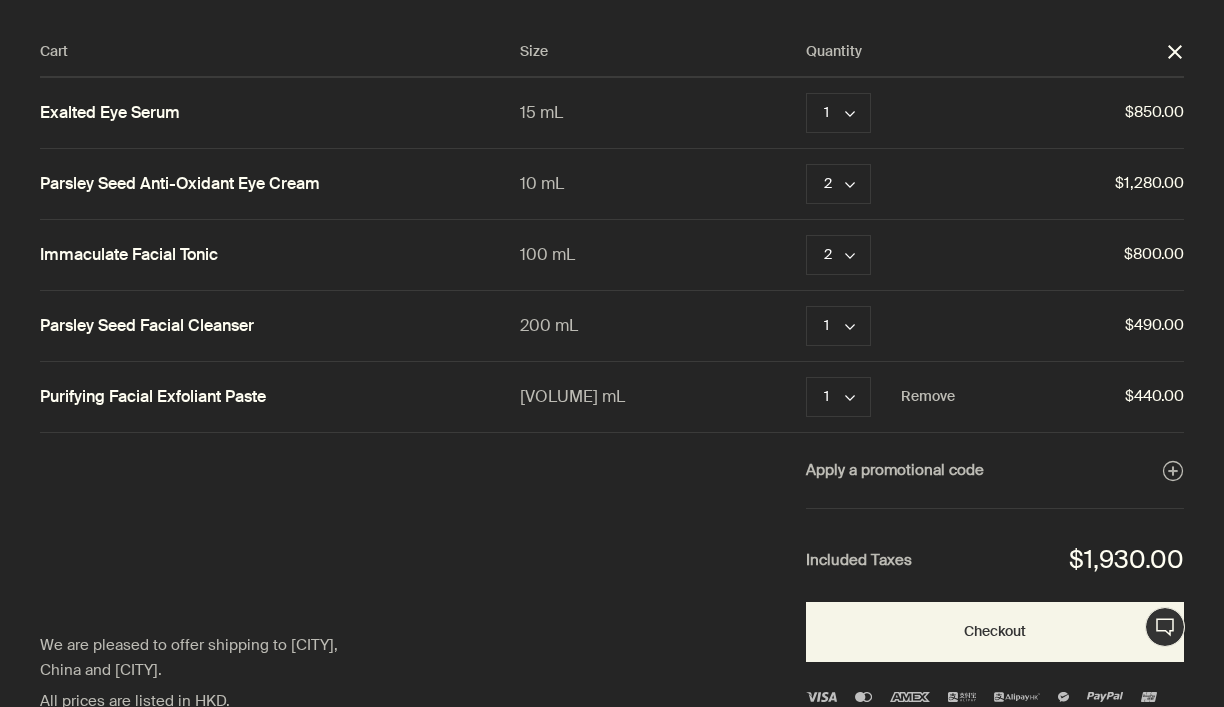 scroll, scrollTop: 28, scrollLeft: 0, axis: vertical 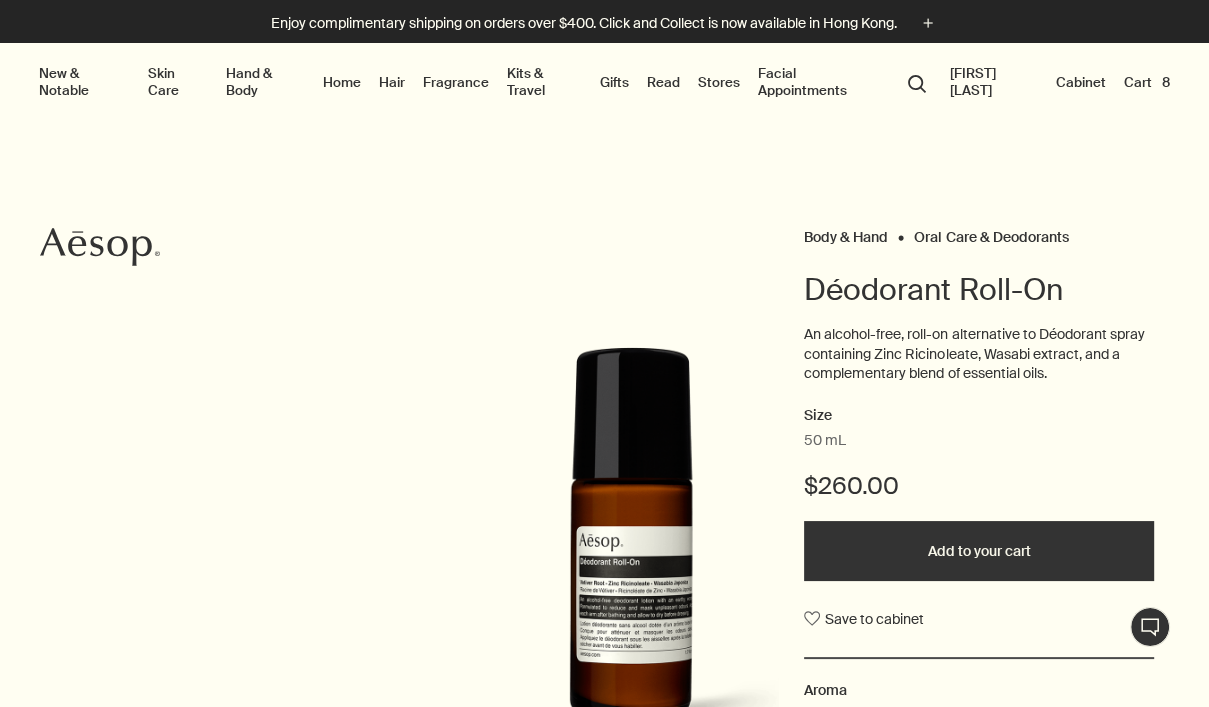 click on "Added to your cart Add to your cart" at bounding box center (979, 551) 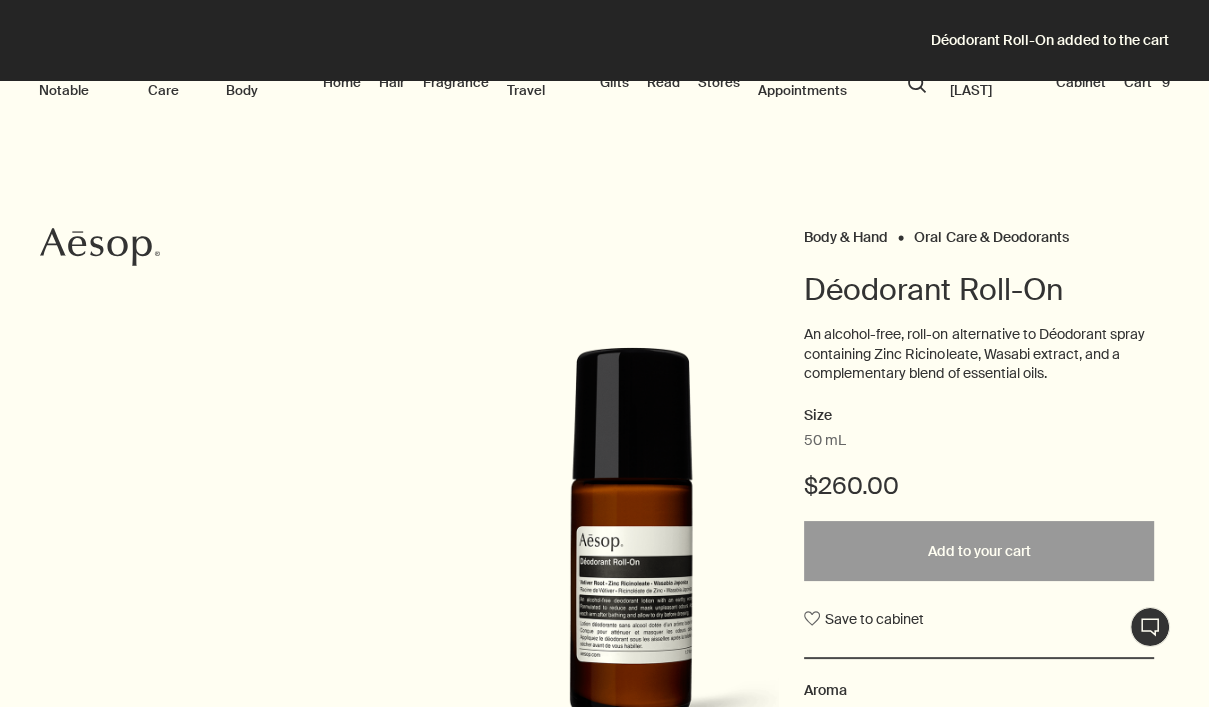 click on "Cart 9" at bounding box center [1147, 82] 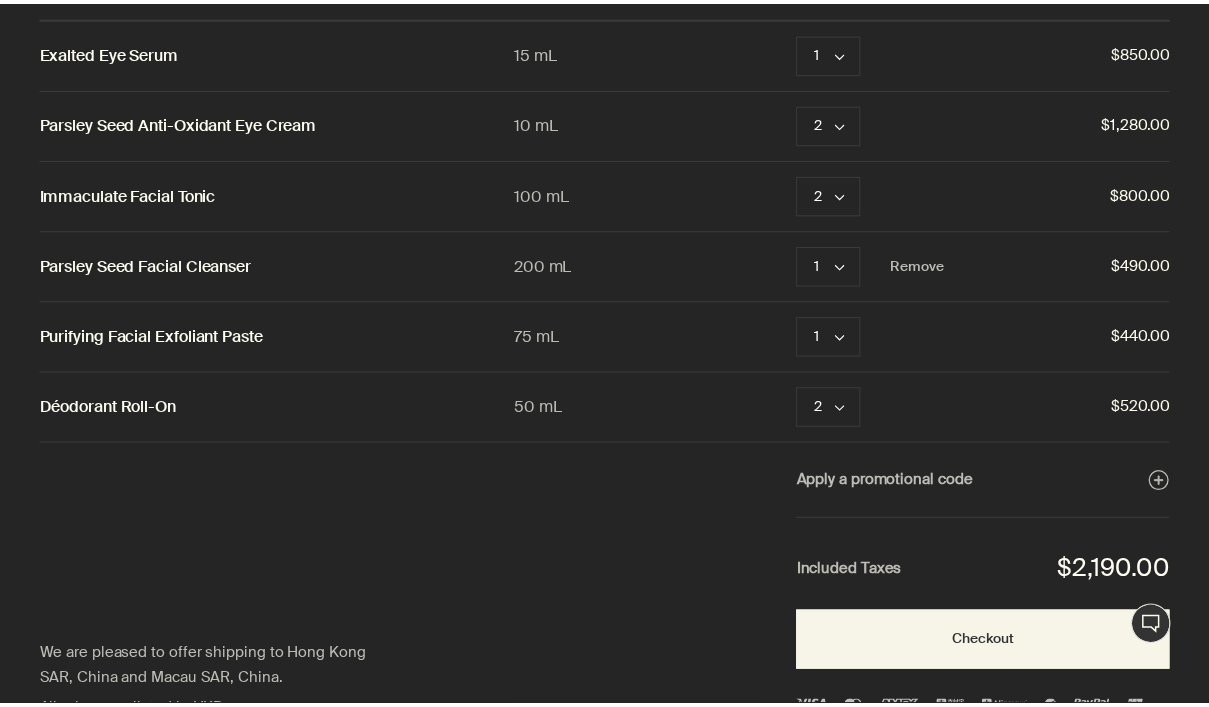 scroll, scrollTop: 0, scrollLeft: 0, axis: both 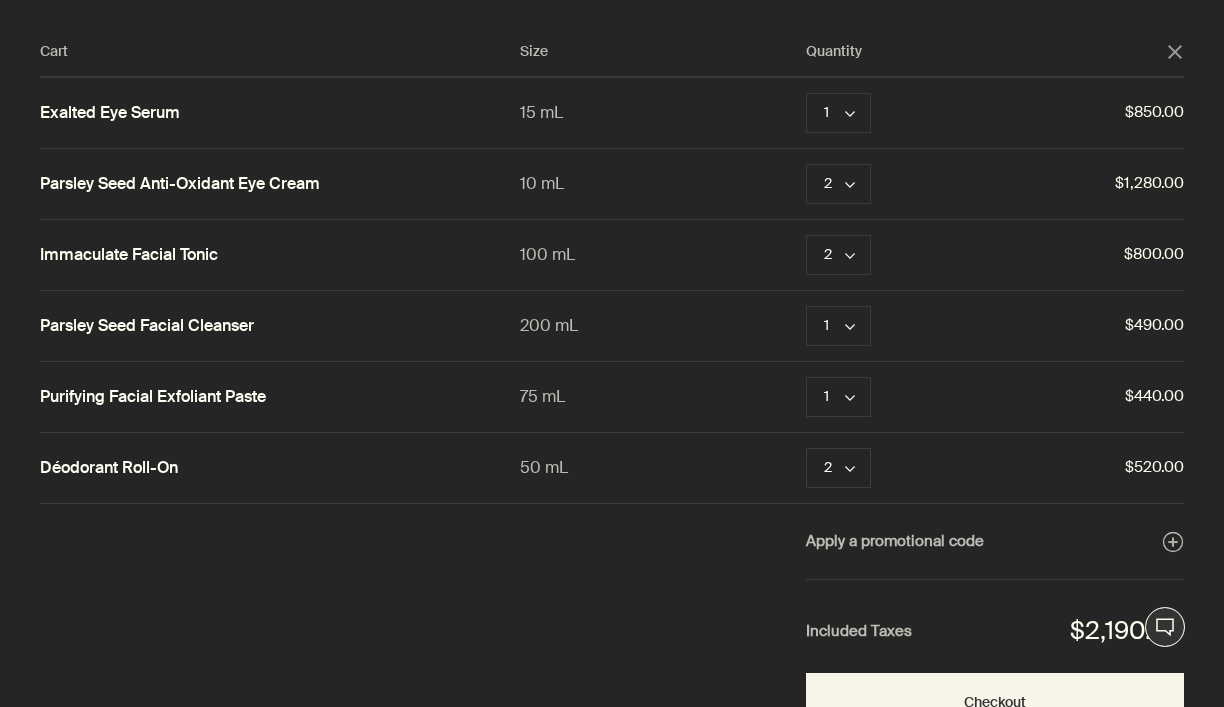 click on "Apply a promotional code plusAndCloseWithCircle We are pleased to offer shipping to Hong Kong SAR, China and ​​Macau SAR, China. All prices are listed in HKD." at bounding box center [612, 545] 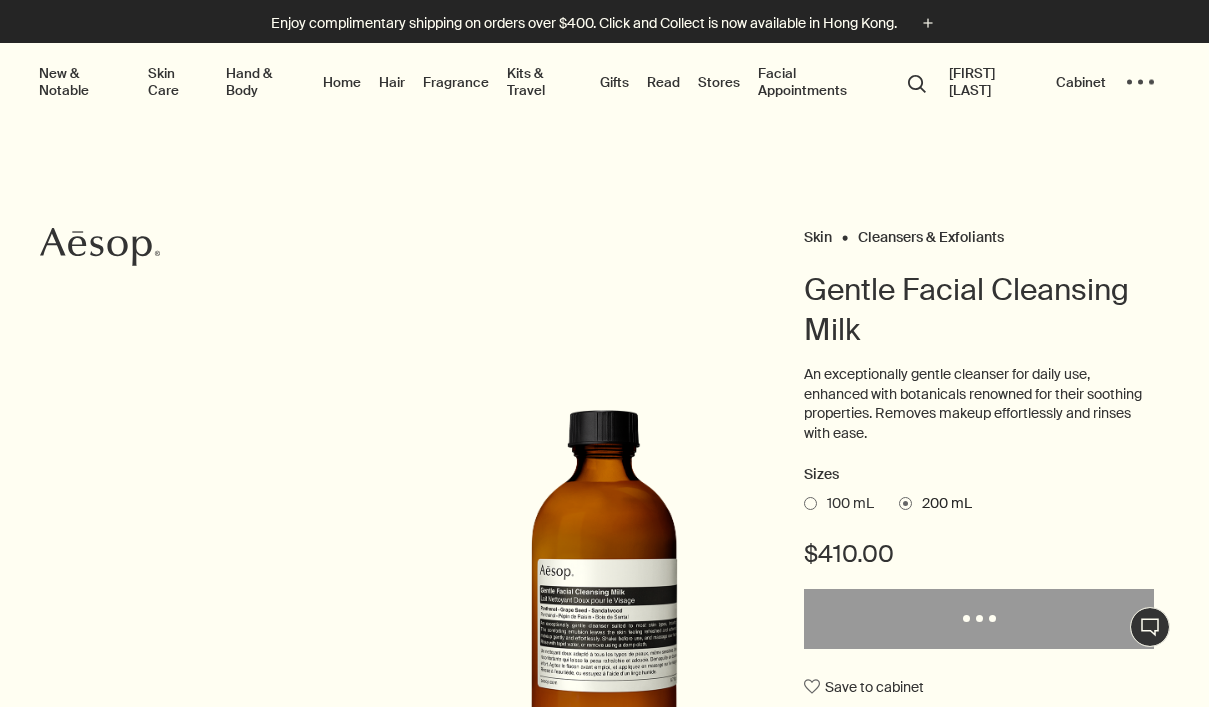 scroll, scrollTop: 0, scrollLeft: 0, axis: both 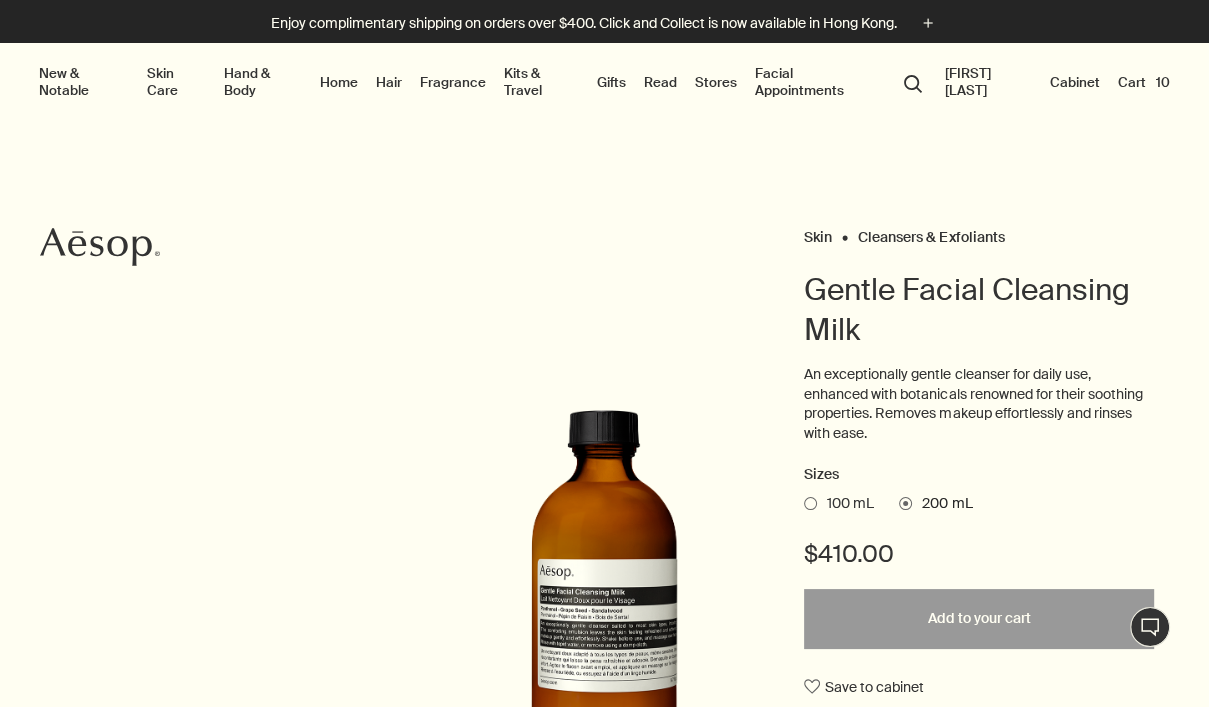 click on "Skin Cleansers & Exfoliants Gentle Facial Cleansing Milk An exceptionally gentle cleanser for daily use, enhanced with botanicals renowned for their soothing properties. Removes makeup effortlessly and rinses with ease. Sizes 100 mL 200 mL $410.00 Added to your cart Add to your cart Save to cabinet Suited to Dry and sensitive skin
Skin feel Cleansed, softened and refreshed Key ingredients plusAndCloseWithCircle Panthenol (Provitamin B₅), Grape Seed, Sandalwood Works well with Seeking Silence Facial Hydrator Kindly note this product does not come with an accompanying pump. Thank you for your understanding." at bounding box center [604, 661] 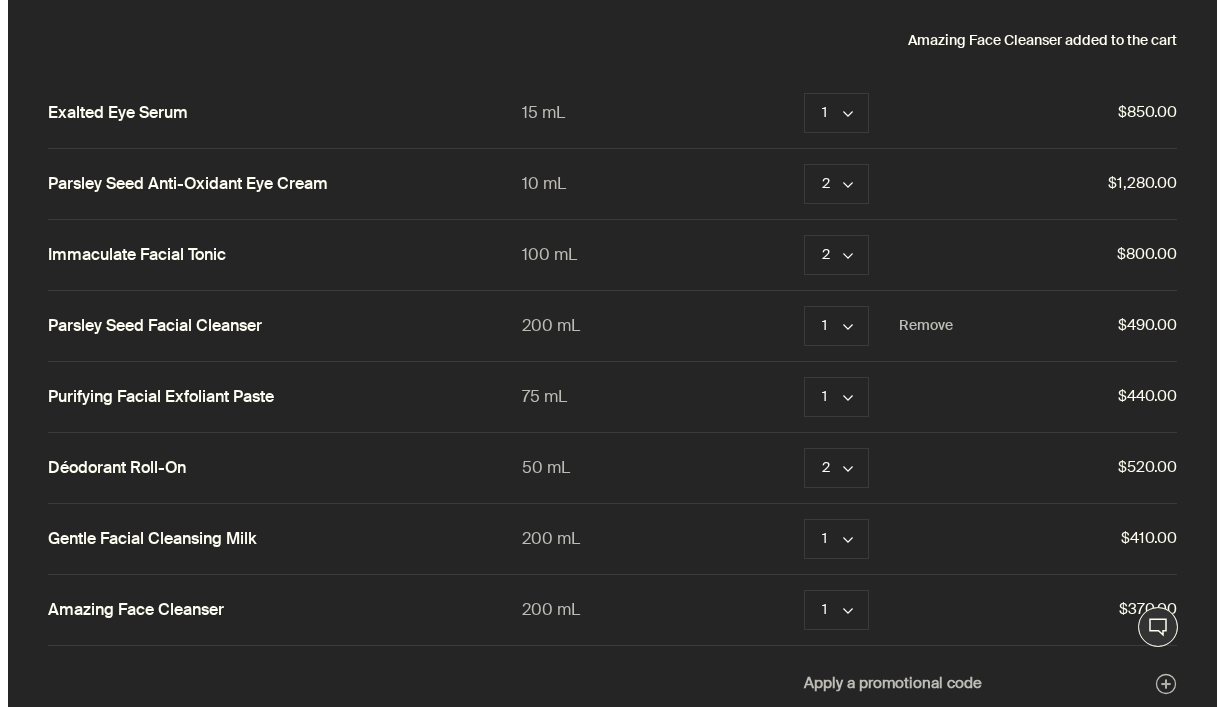 scroll, scrollTop: 0, scrollLeft: 0, axis: both 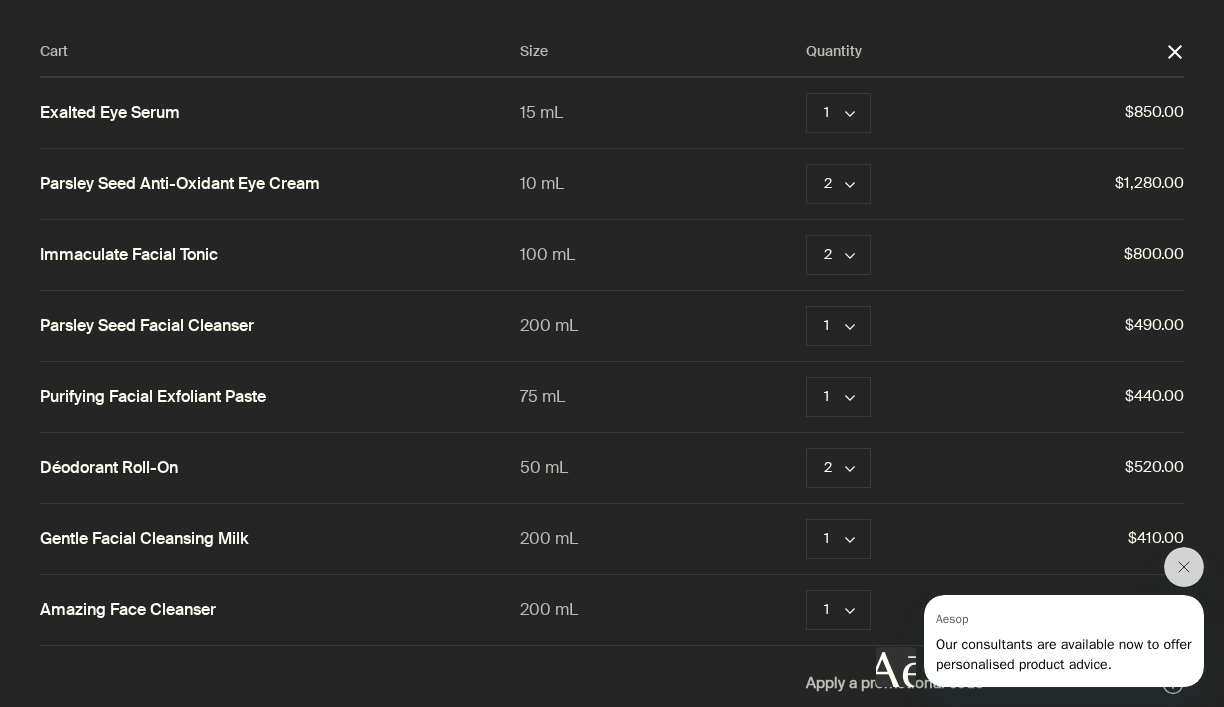 click on "close" at bounding box center (1175, 52) 